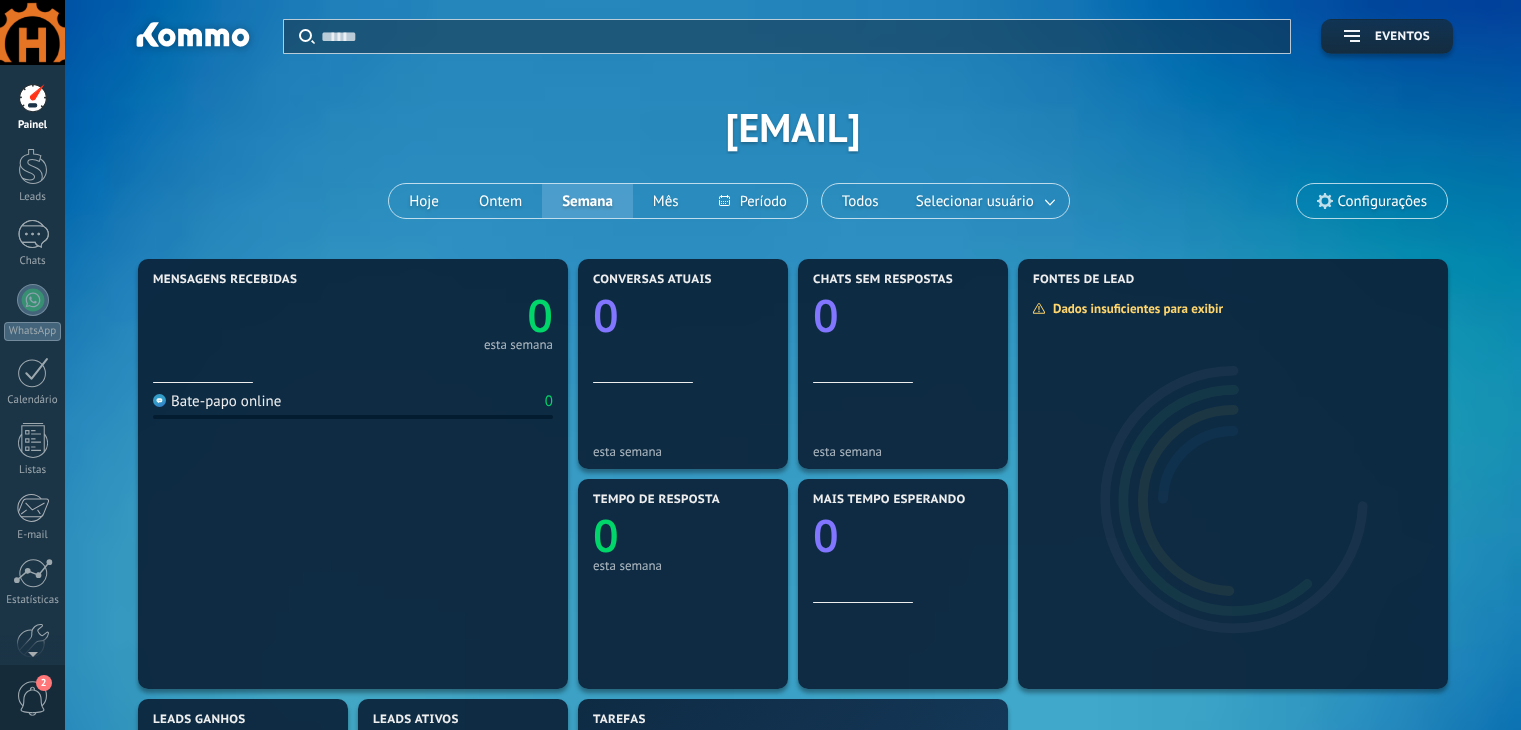 scroll, scrollTop: 0, scrollLeft: 0, axis: both 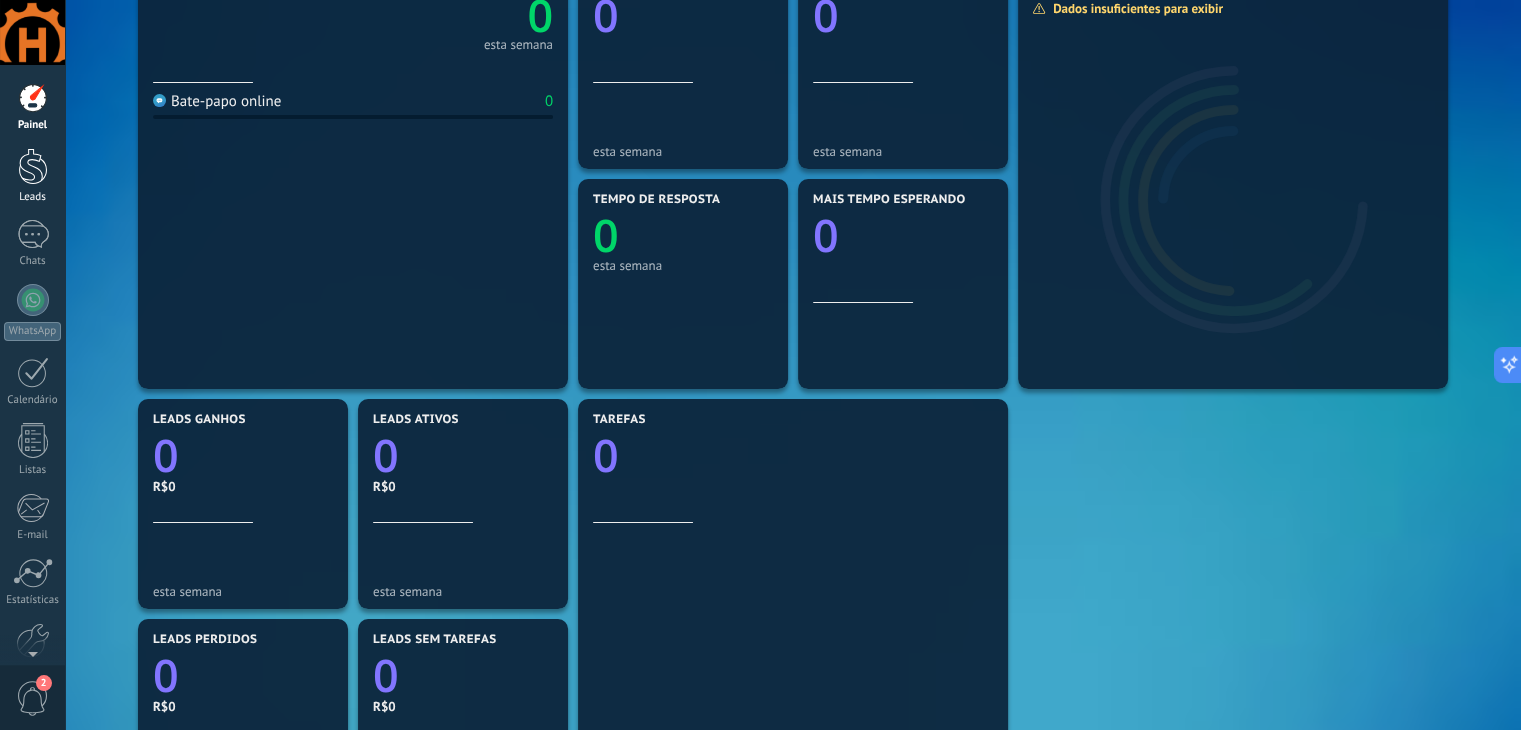 click at bounding box center [33, 166] 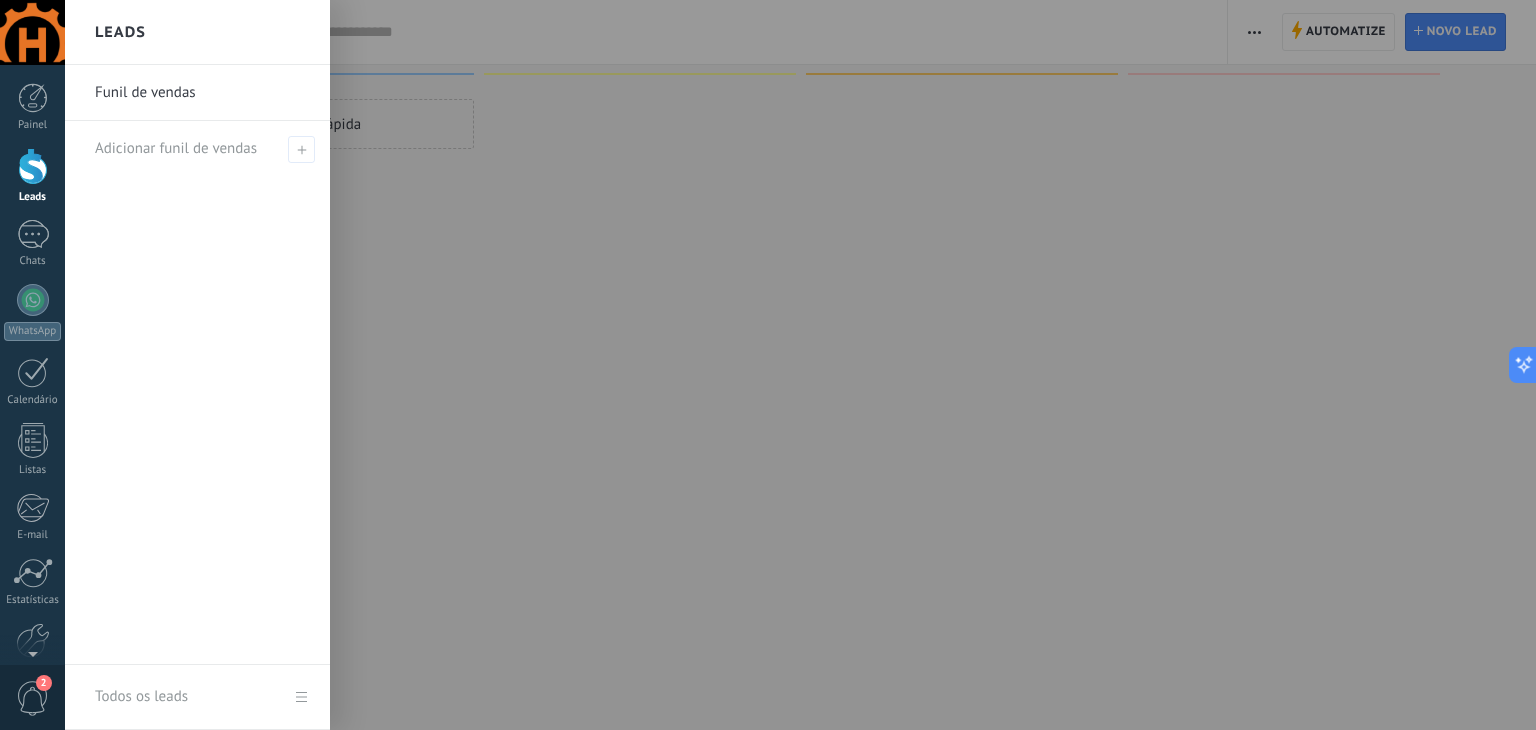 scroll, scrollTop: 0, scrollLeft: 0, axis: both 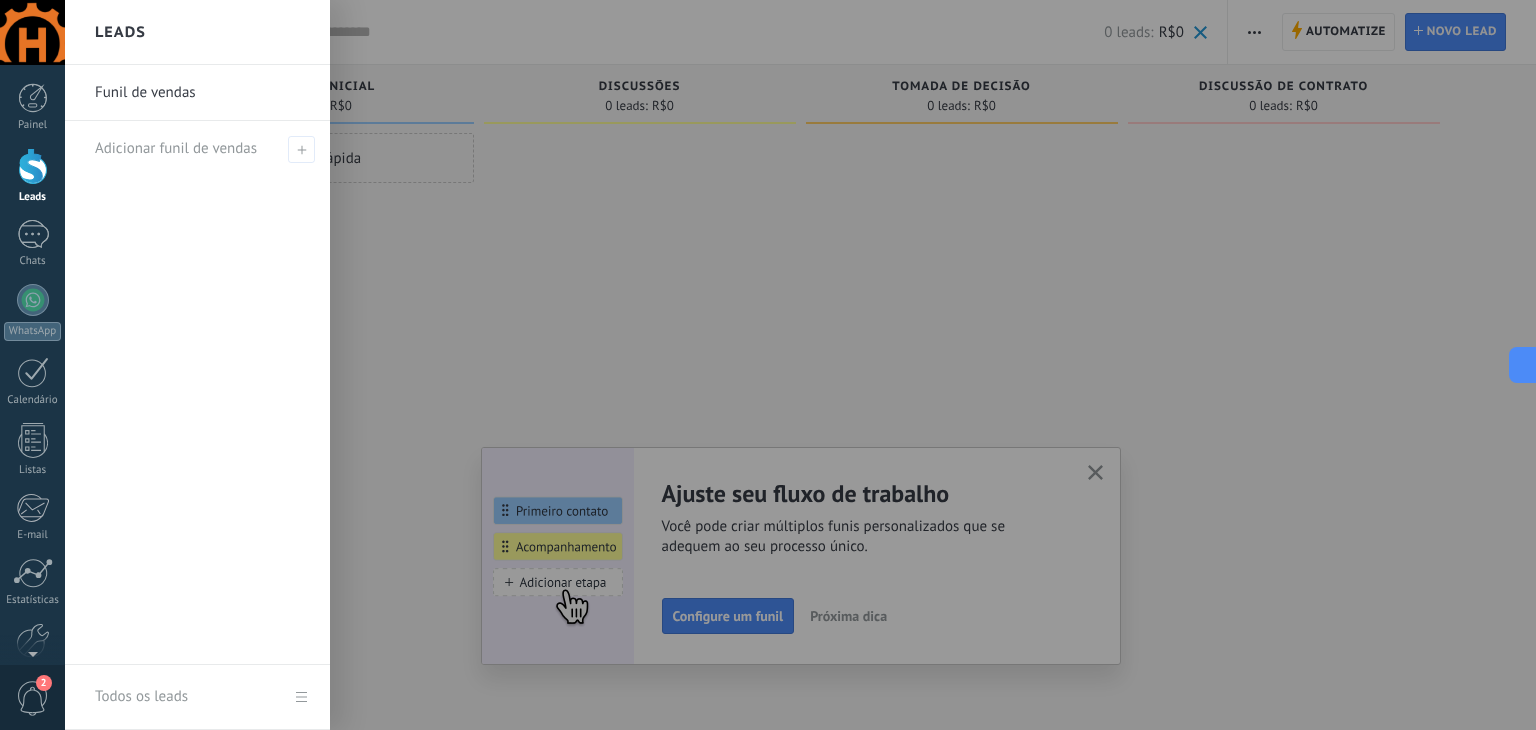click at bounding box center [833, 365] 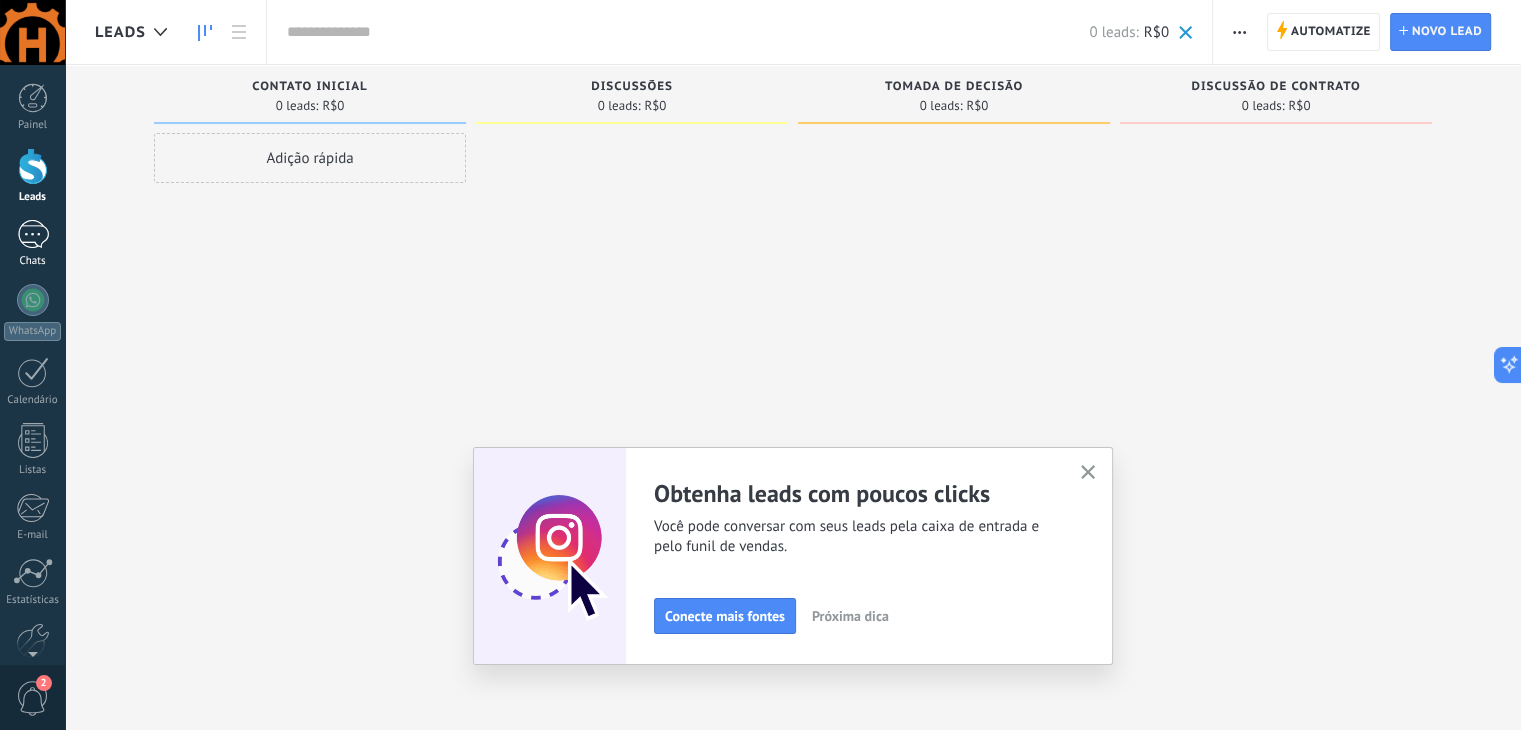 click at bounding box center [33, 234] 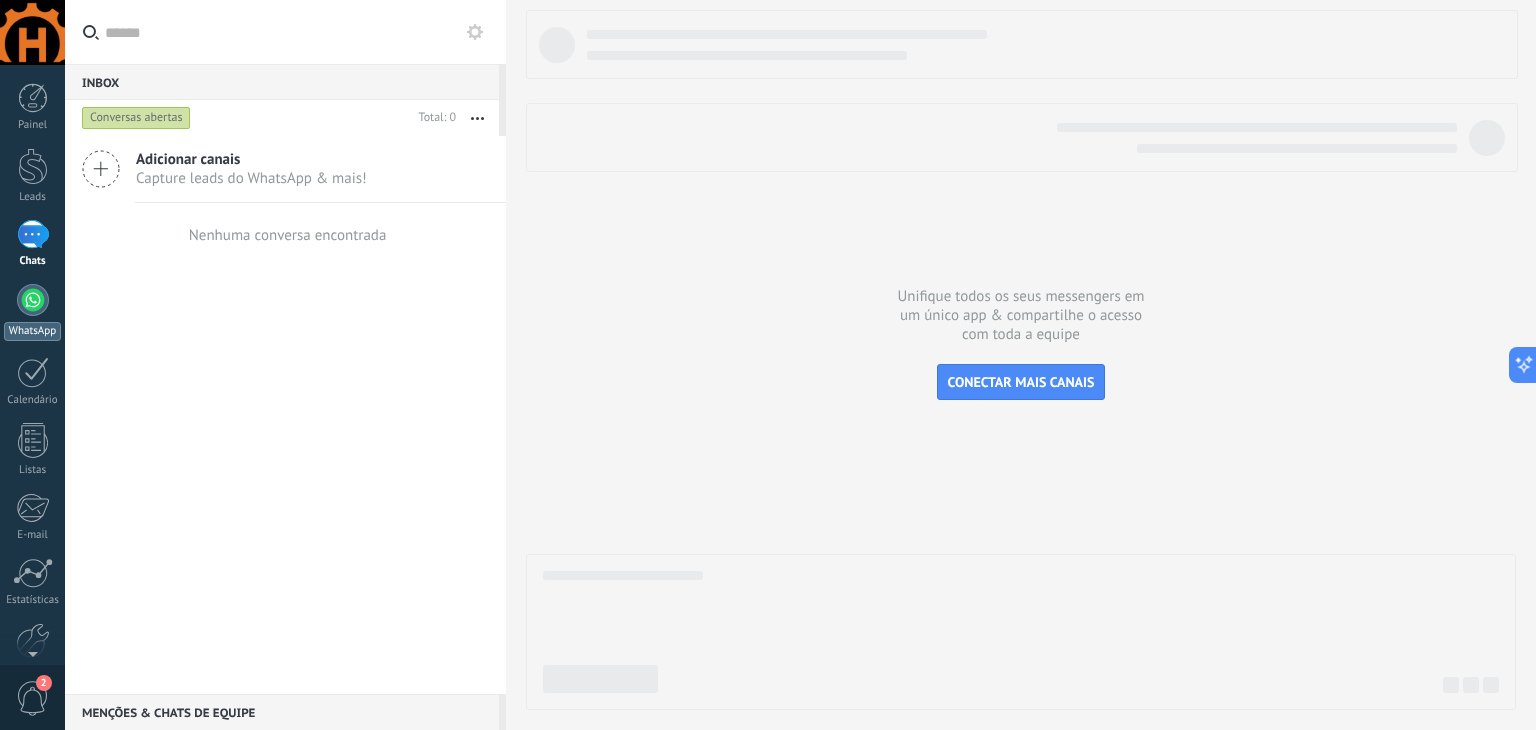 click at bounding box center [33, 300] 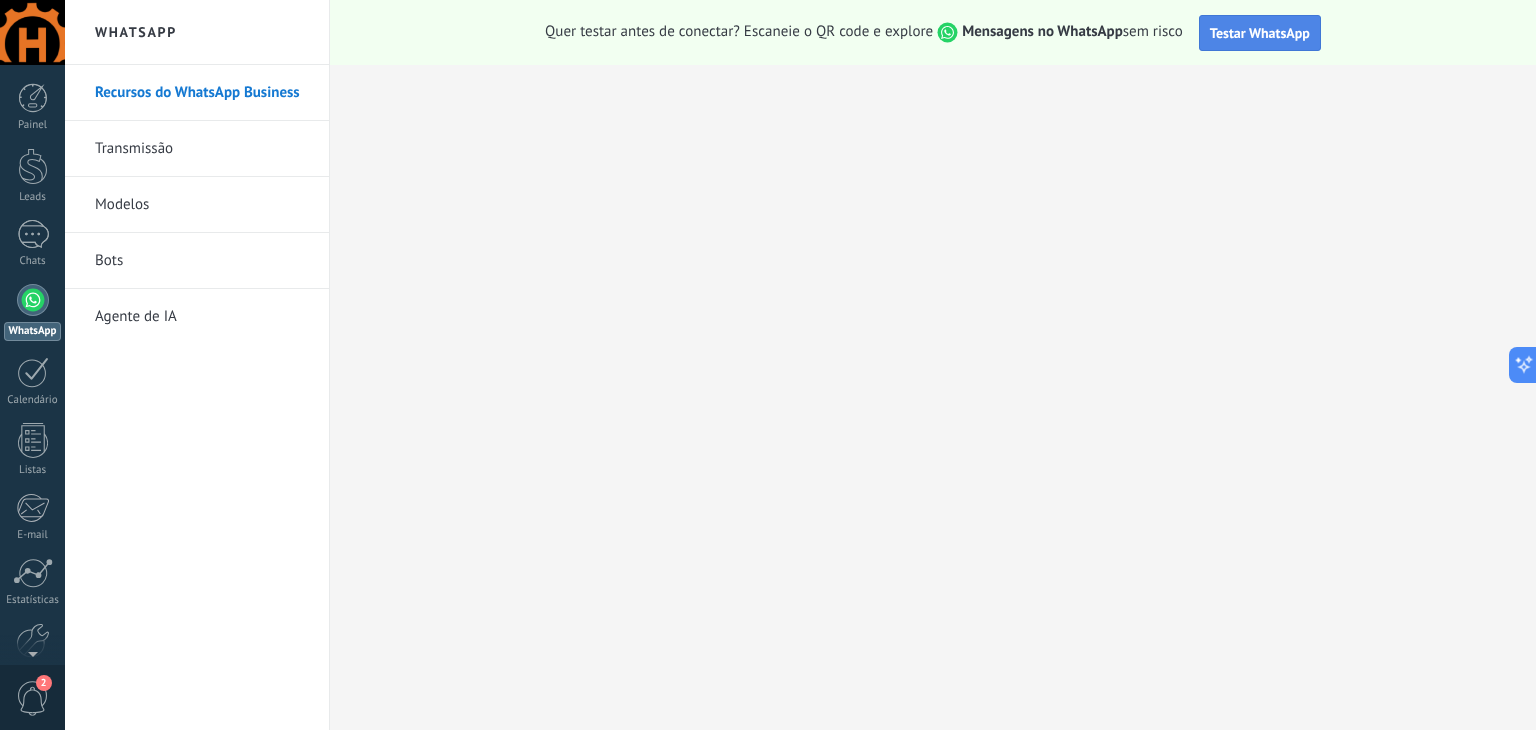 click on "Testar WhatsApp" at bounding box center (1260, 33) 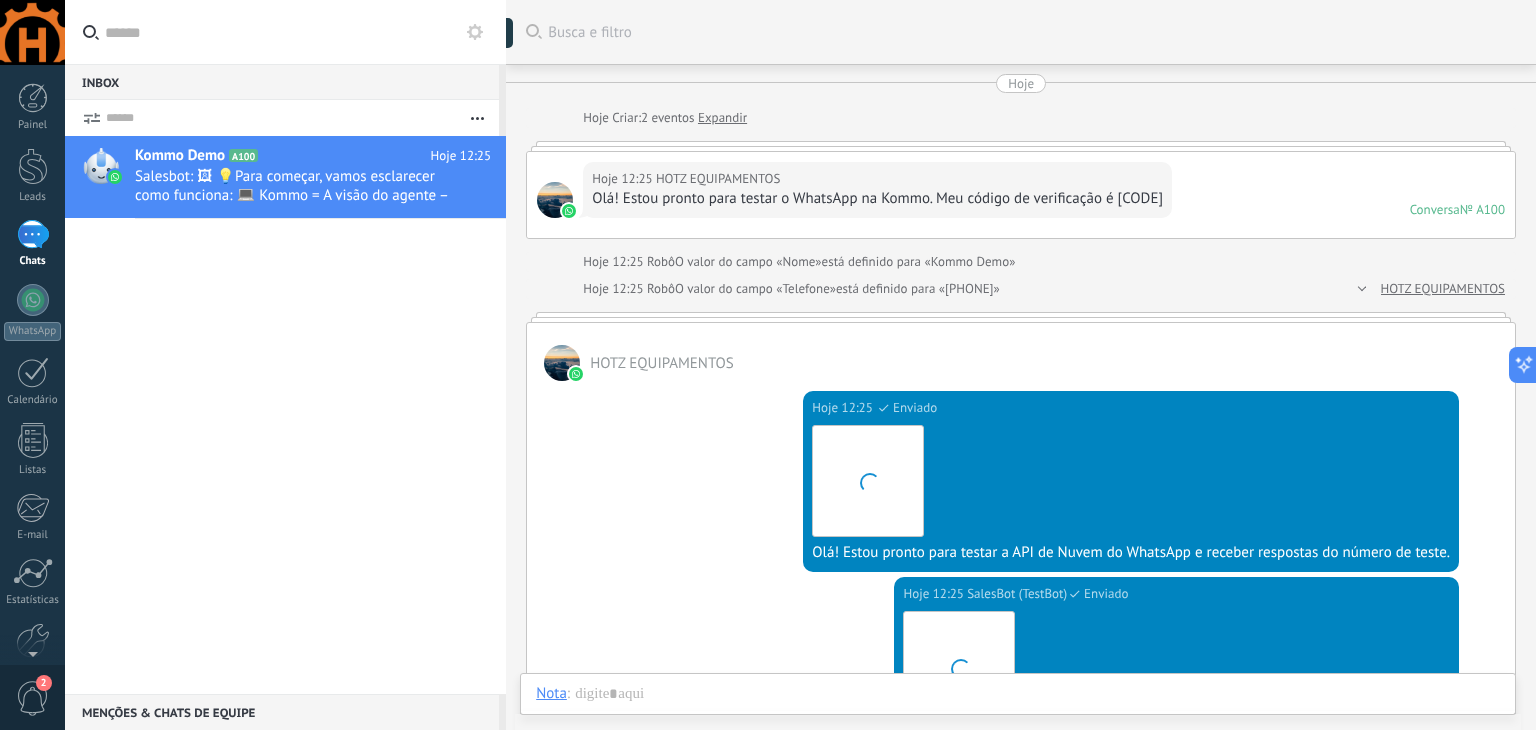 scroll, scrollTop: 552, scrollLeft: 0, axis: vertical 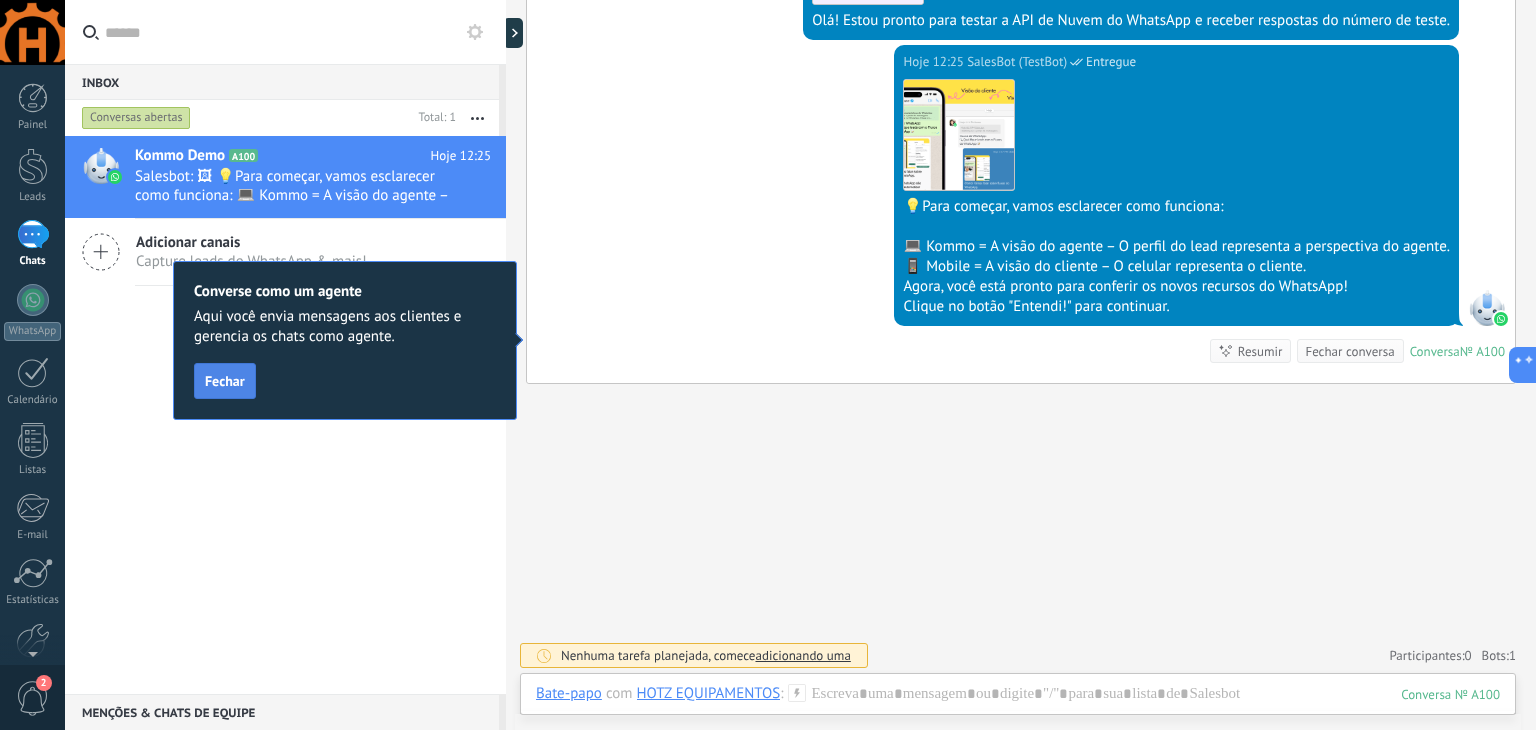 click on "Fechar" at bounding box center (225, 381) 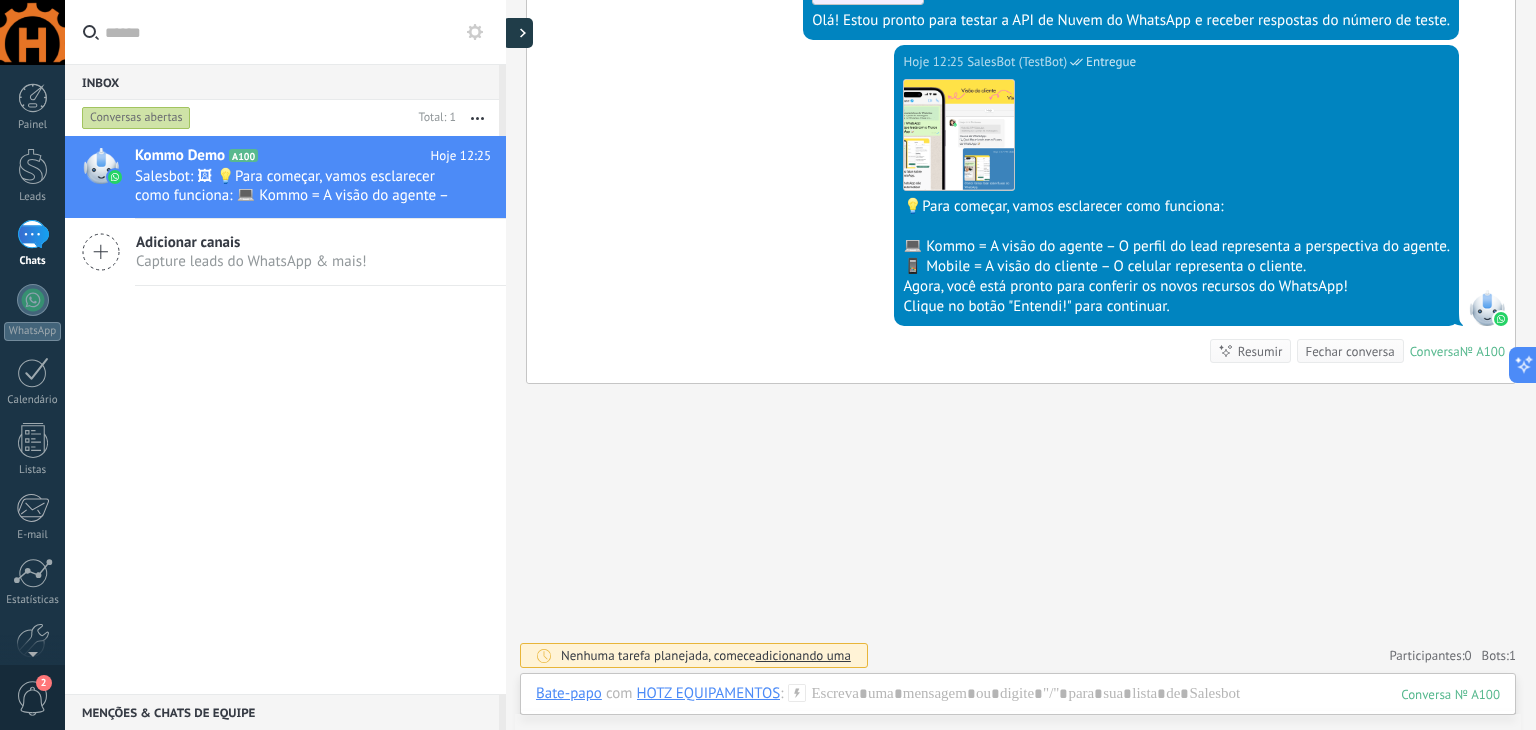 click at bounding box center (518, 33) 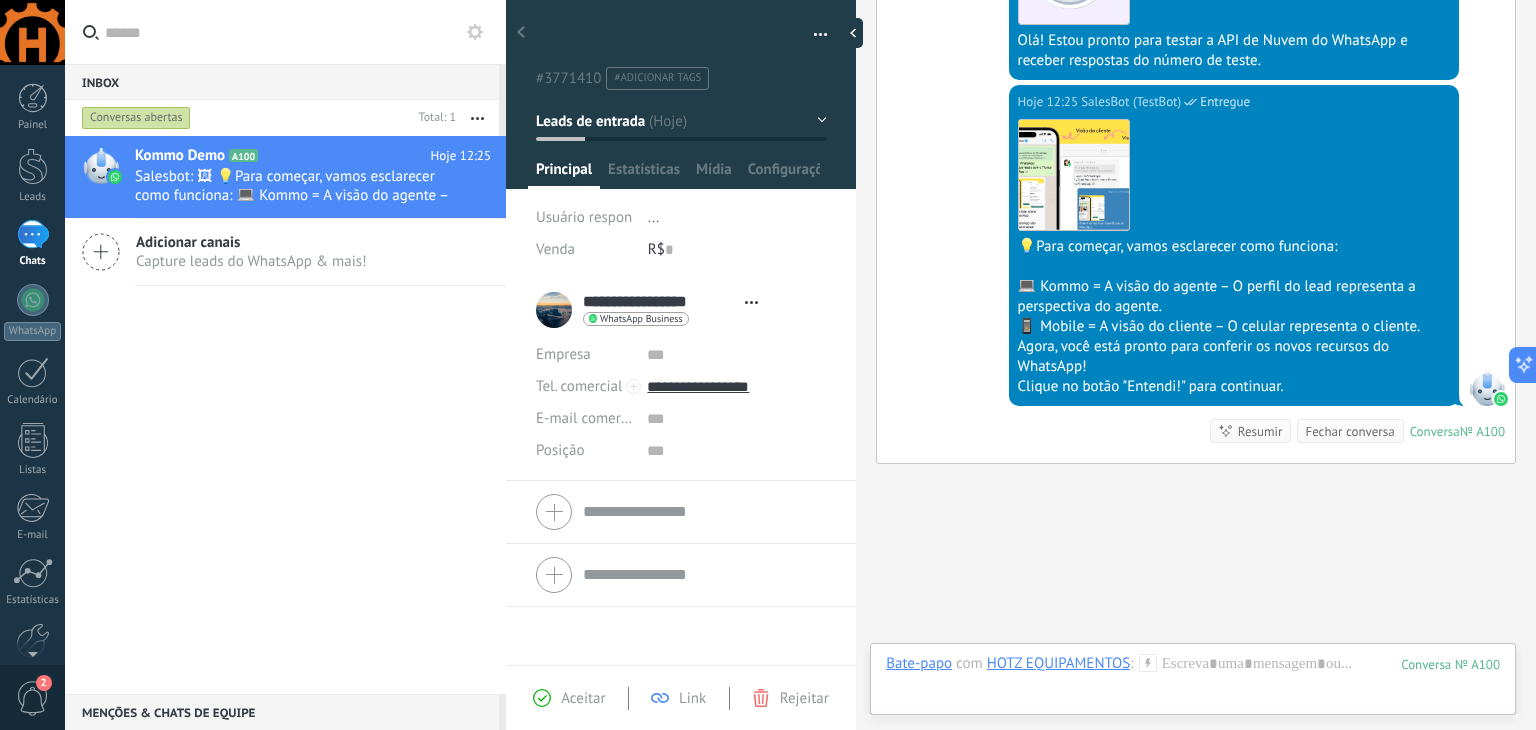scroll, scrollTop: 29, scrollLeft: 0, axis: vertical 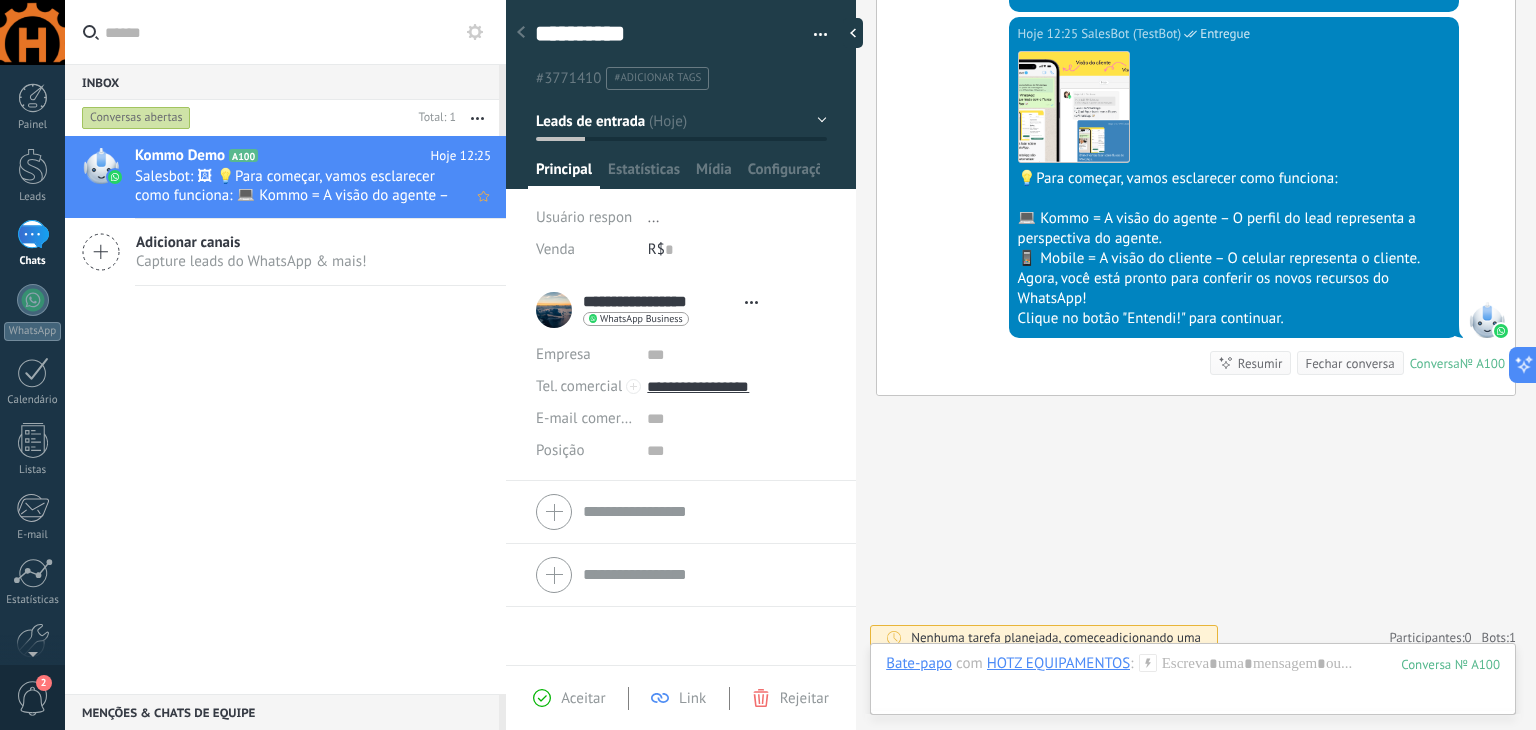 click on "Salesbot: 🖼 💡Para começar, vamos esclarecer como funciona:
💻 Kommo = A visão do agente – O perfil do lead representa a ..." at bounding box center (294, 186) 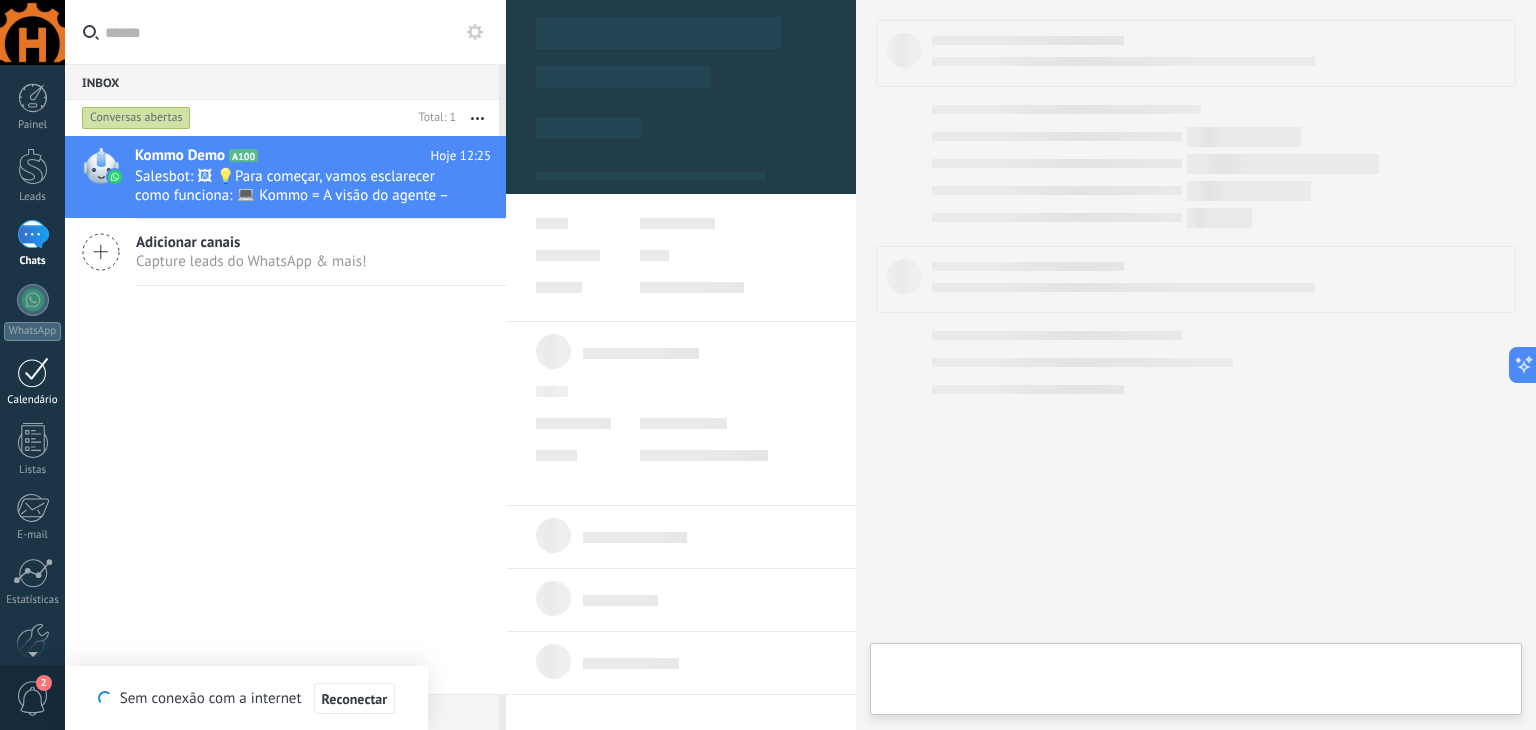 click at bounding box center [33, 372] 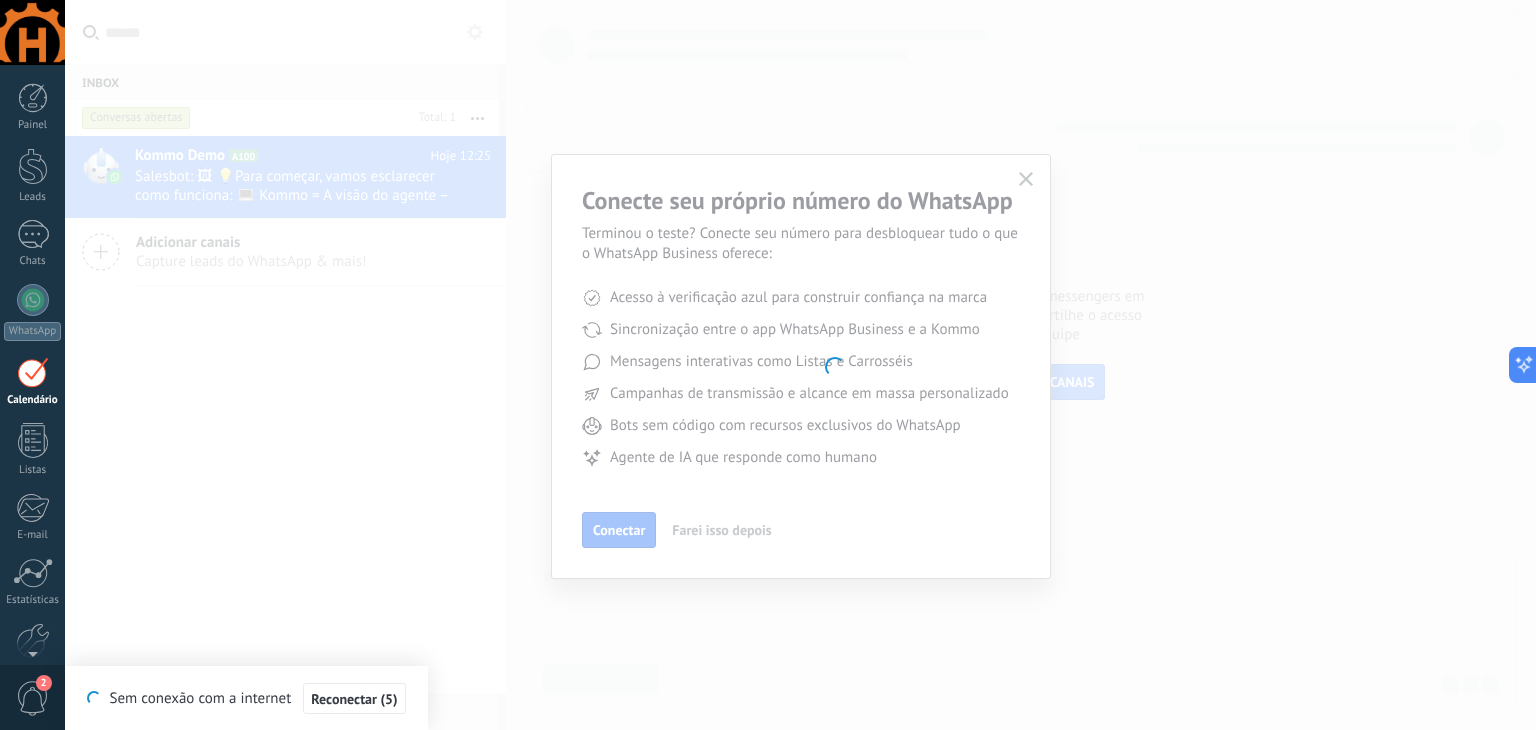 click on ".abccls-1,.abccls-2{fill-rule:evenodd}.abccls-2{fill:#fff} .abfcls-1{fill:none}.abfcls-2{fill:#fff} .abncls-1{isolation:isolate}.abncls-2{opacity:.06}.abncls-2,.abncls-3,.abncls-6{mix-blend-mode:multiply}.abncls-3{opacity:.15}.abncls-4,.abncls-8{fill:#fff}.abncls-5{fill:url(#abnlinear-gradient)}.abncls-6{opacity:.04}.abncls-7{fill:url(#abnlinear-gradient-2)}.abncls-8{fill-rule:evenodd} .abqst0{fill:#ffa200} .abwcls-1{fill:#252525} .cls-1{isolation:isolate} .acicls-1{fill:none} .aclcls-1{fill:#232323} .acnst0{display:none} .addcls-1,.addcls-2{fill:none;stroke-miterlimit:10}.addcls-1{stroke:#dfe0e5}.addcls-2{stroke:#a1a7ab} .adecls-1,.adecls-2{fill:none;stroke-miterlimit:10}.adecls-1{stroke:#dfe0e5}.adecls-2{stroke:#a1a7ab} .adqcls-1{fill:#8591a5;fill-rule:evenodd} .aeccls-1{fill:#5c9f37} .aeecls-1{fill:#f86161} .aejcls-1{fill:#8591a5;fill-rule:evenodd} .aekcls-1{fill-rule:evenodd} .aelcls-1{fill-rule:evenodd;fill:currentColor} .aemcls-1{fill-rule:evenodd;fill:currentColor} .aencls-2{fill:#f86161;opacity:.3}" at bounding box center [768, 365] 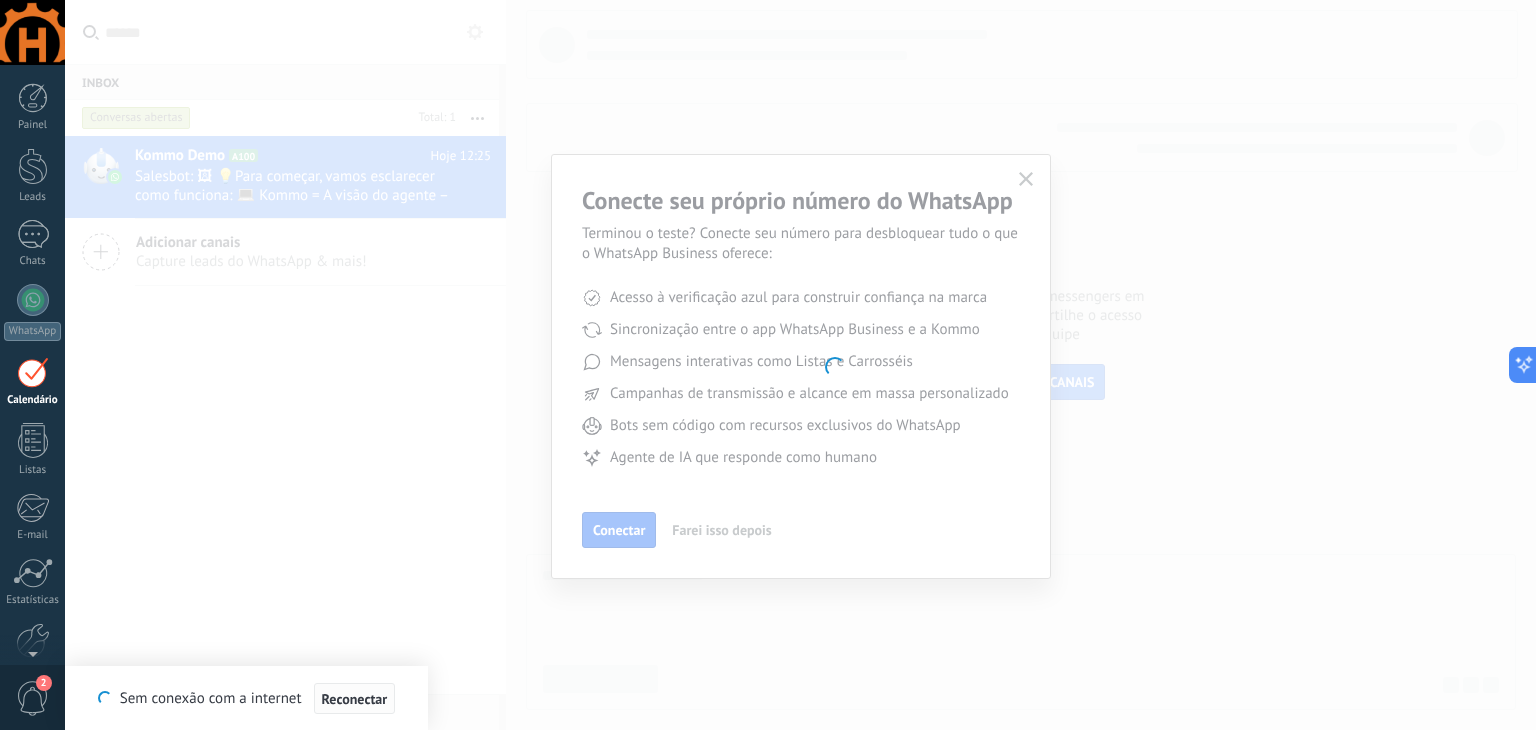 click on "Reconectar" at bounding box center (355, 699) 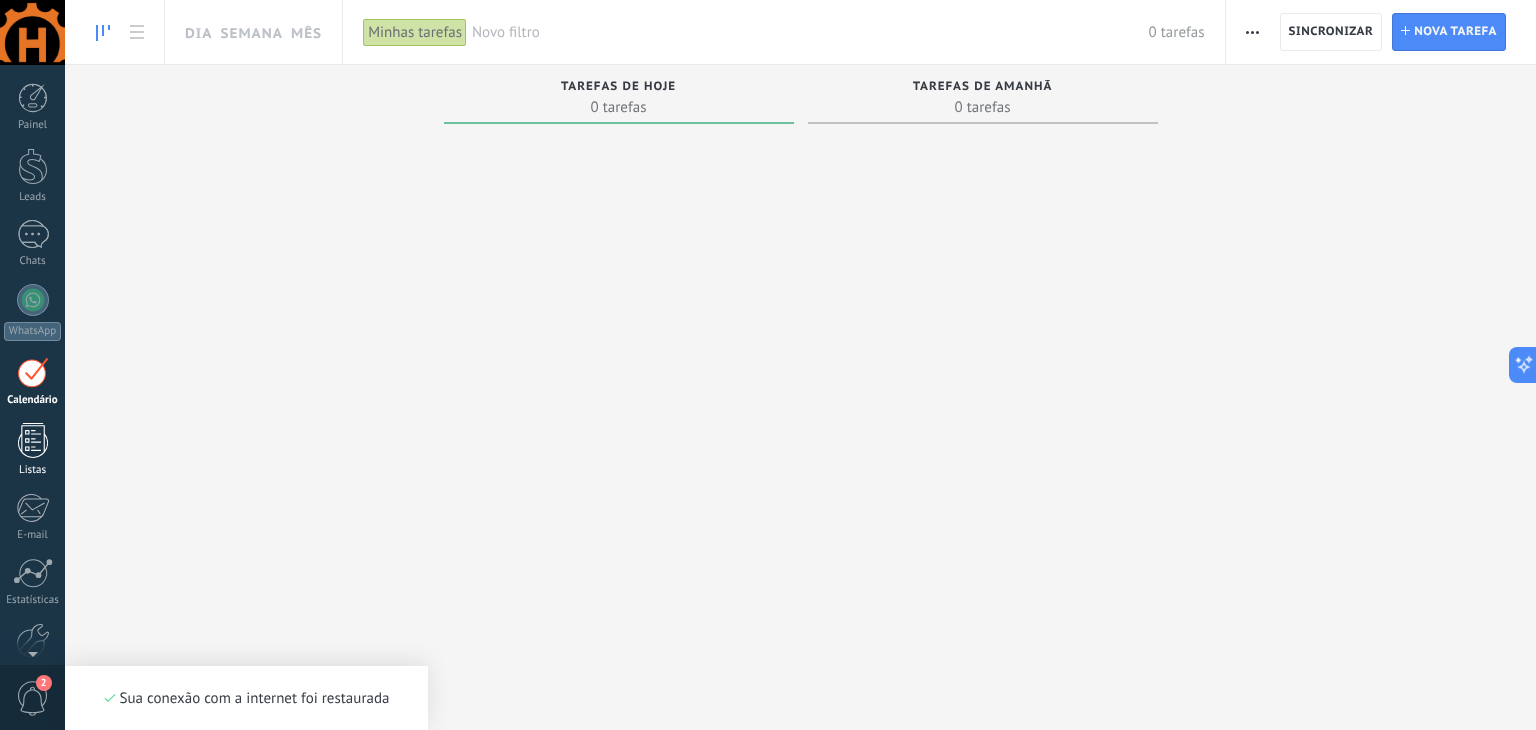 click at bounding box center (33, 440) 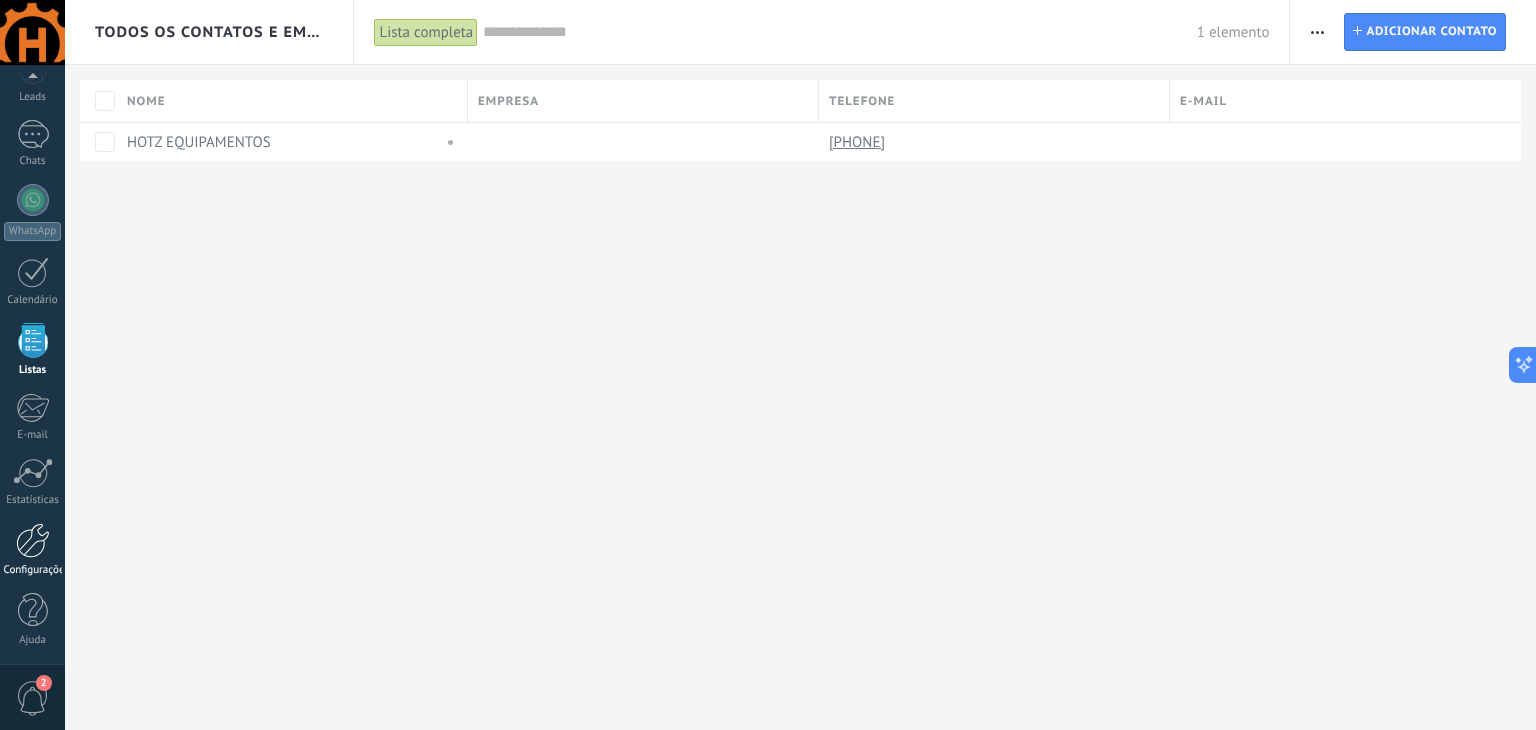 scroll, scrollTop: 101, scrollLeft: 0, axis: vertical 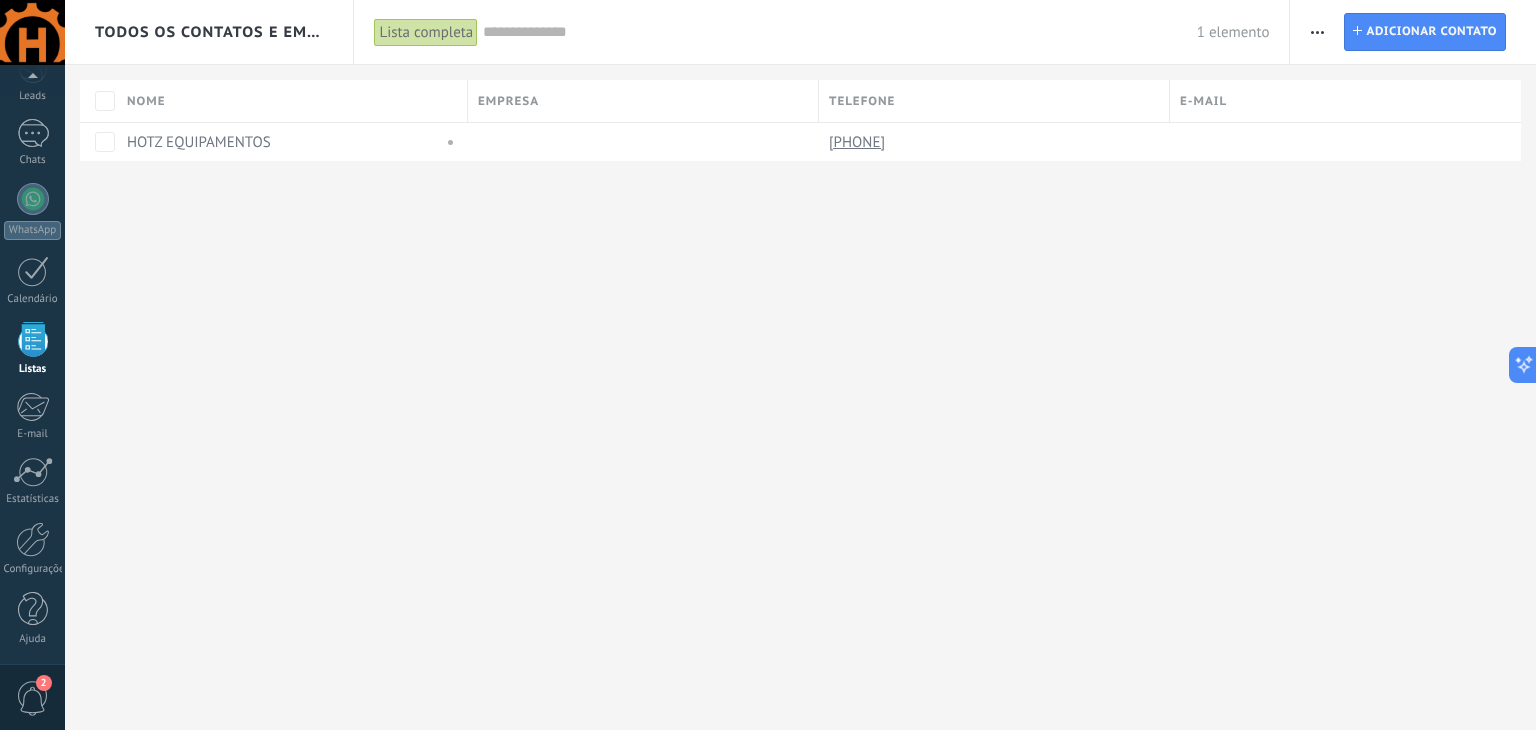 click on "2" at bounding box center (33, 698) 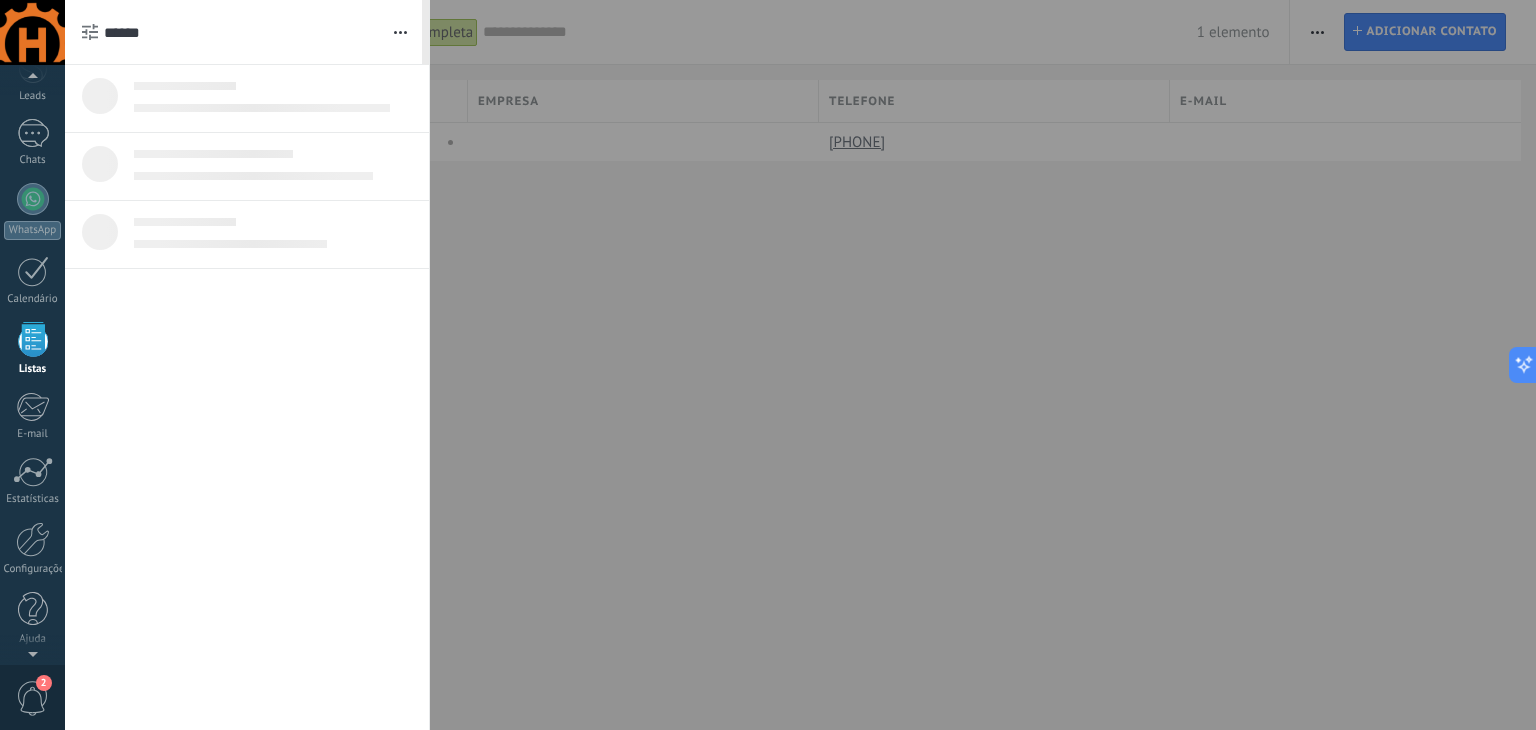 scroll, scrollTop: 51, scrollLeft: 0, axis: vertical 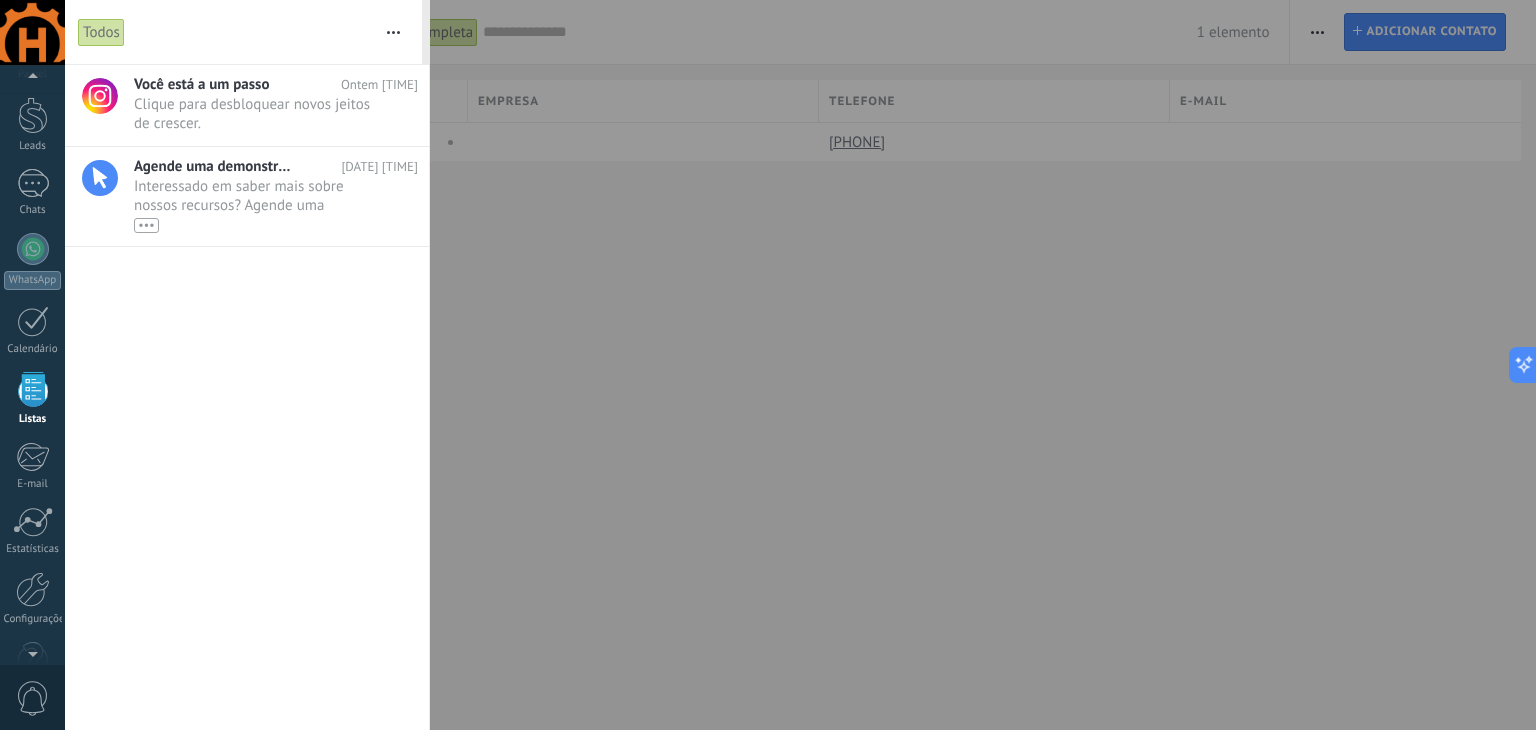 click at bounding box center [768, 365] 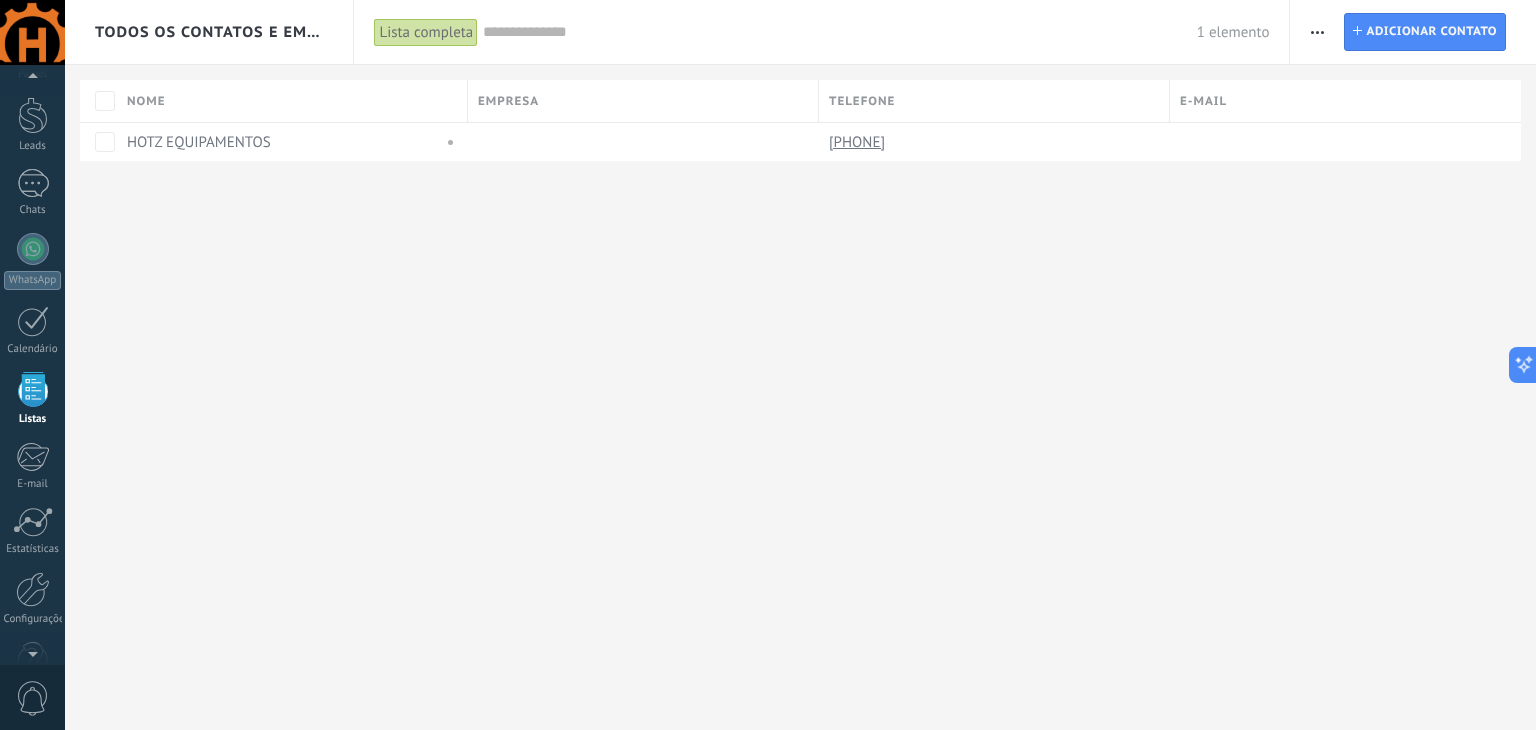 click at bounding box center (32, 32) 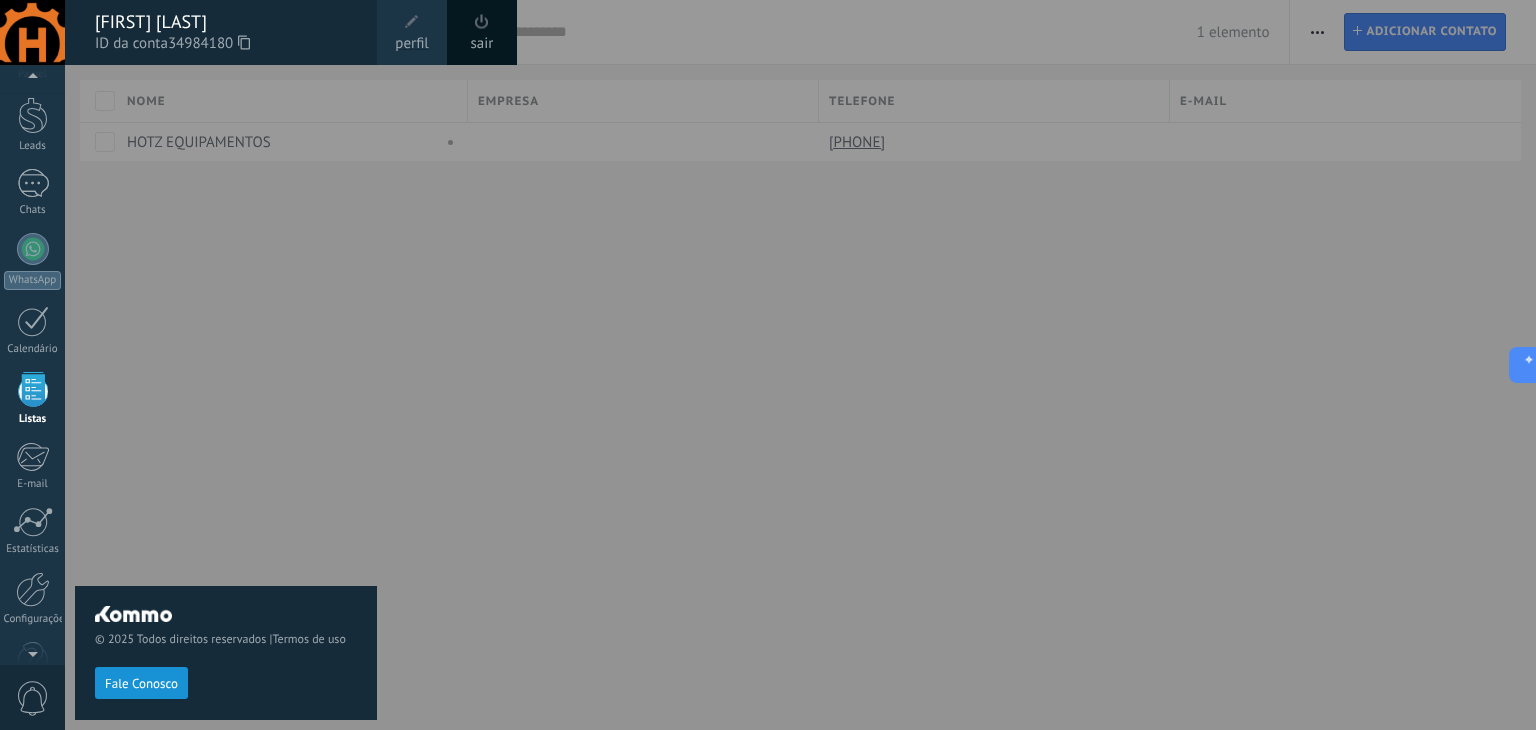 click at bounding box center [482, 21] 